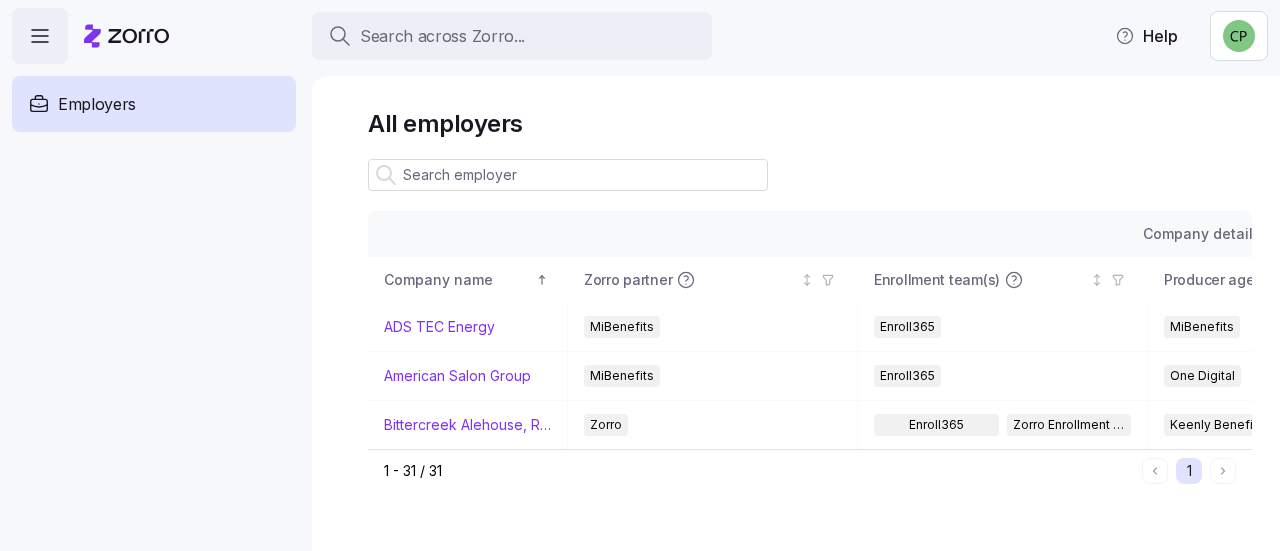 click on "Search across Zorro..." at bounding box center (442, 36) 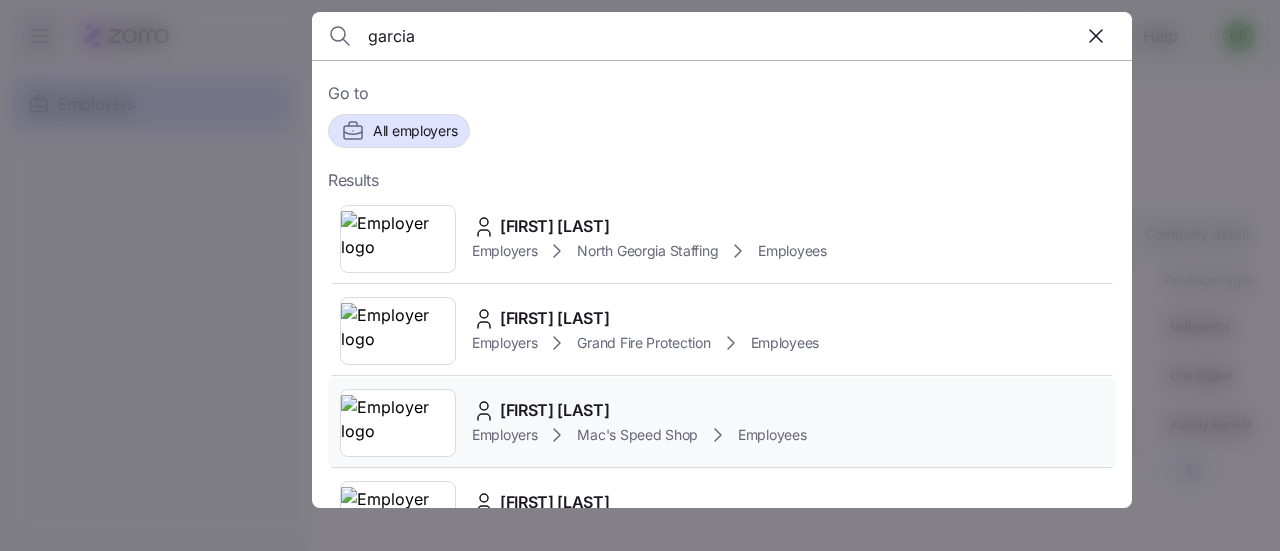 type on "garcia" 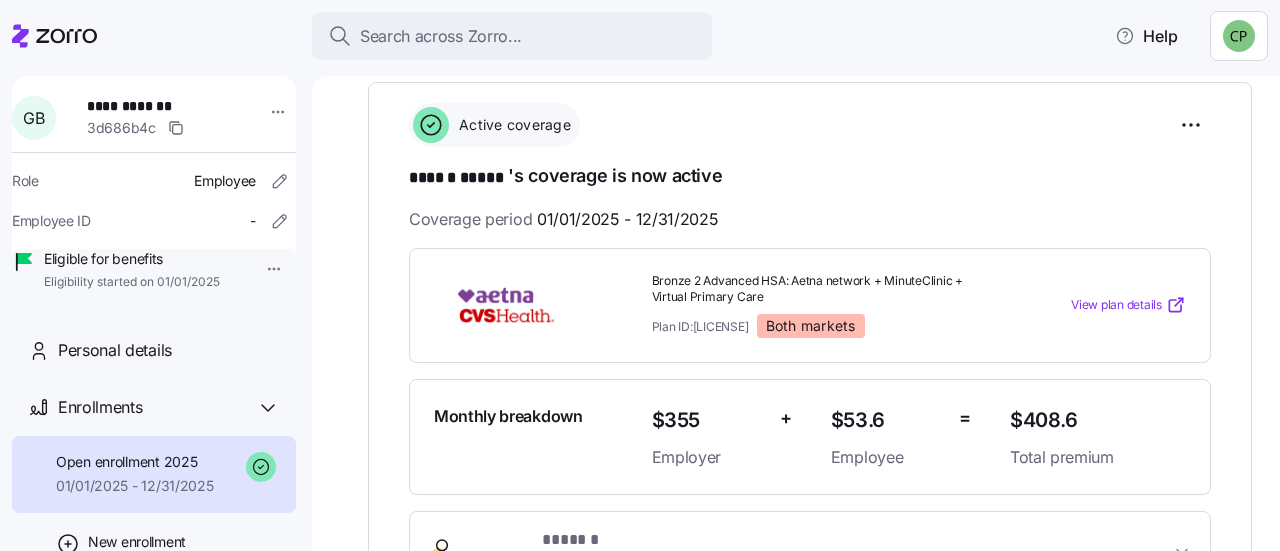 scroll, scrollTop: 275, scrollLeft: 0, axis: vertical 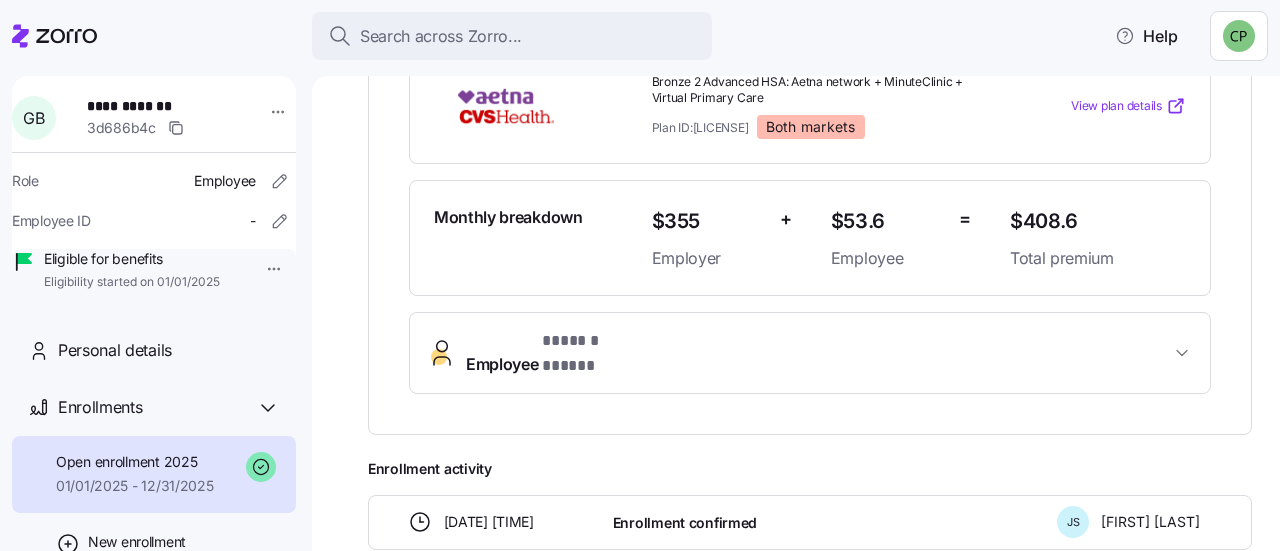 click on "Employee * ******   ***** *" at bounding box center (818, 353) 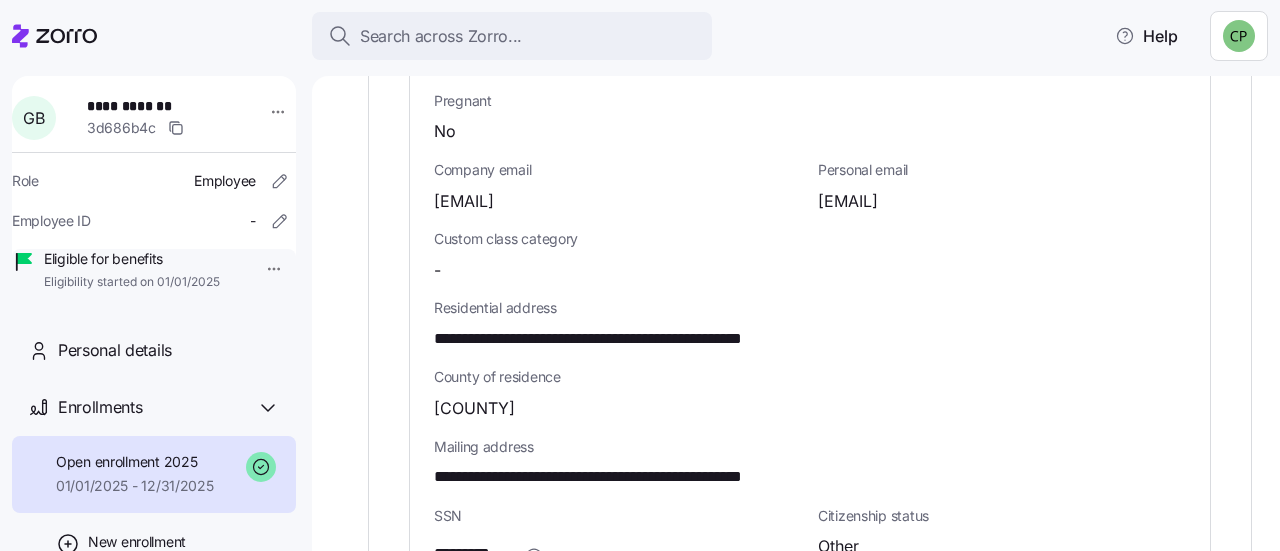 scroll, scrollTop: 1054, scrollLeft: 0, axis: vertical 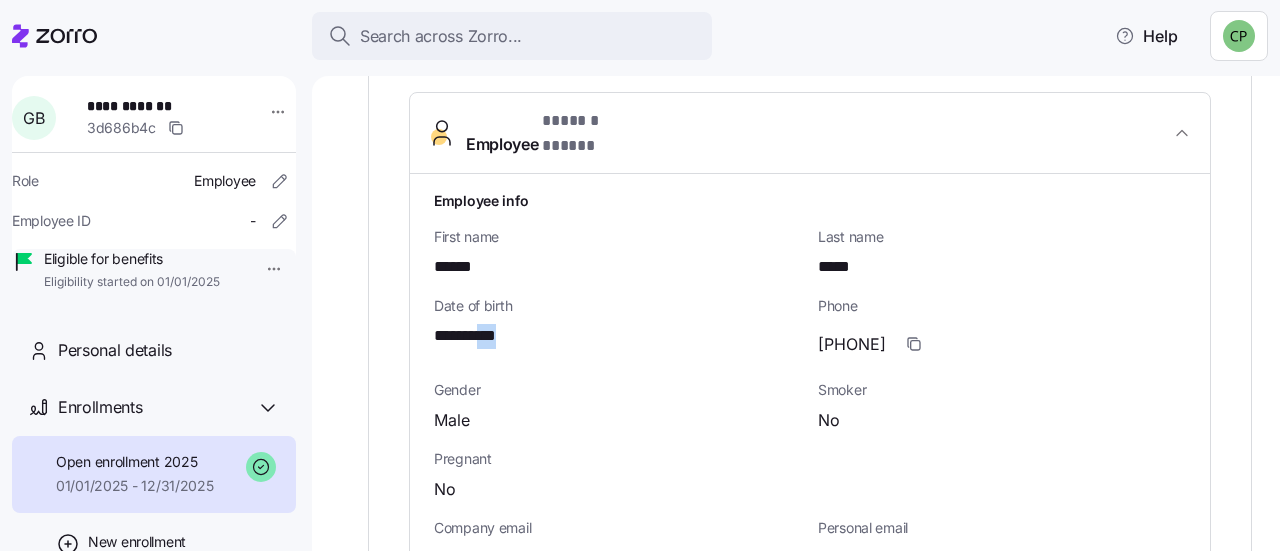 drag, startPoint x: 514, startPoint y: 314, endPoint x: 482, endPoint y: 313, distance: 32.01562 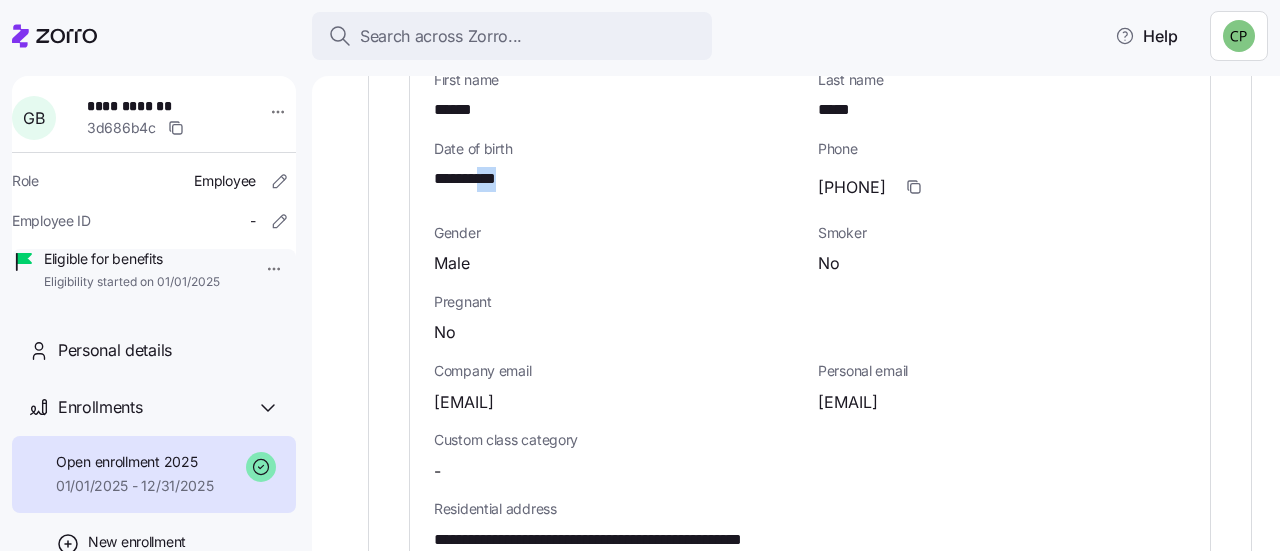 scroll, scrollTop: 828, scrollLeft: 0, axis: vertical 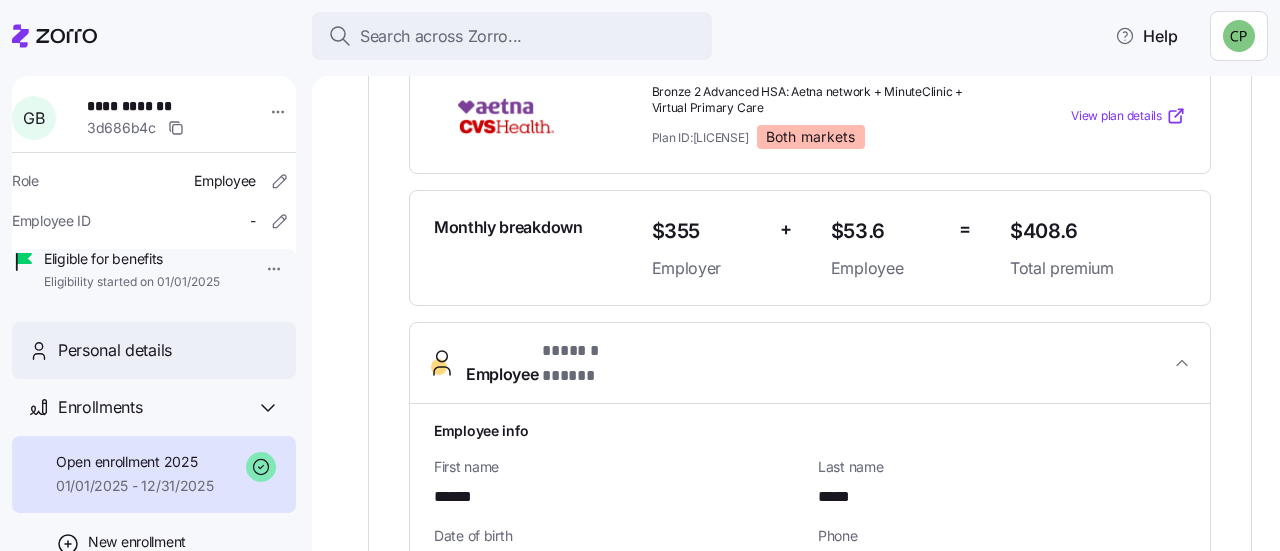 click on "Personal details" at bounding box center (115, 350) 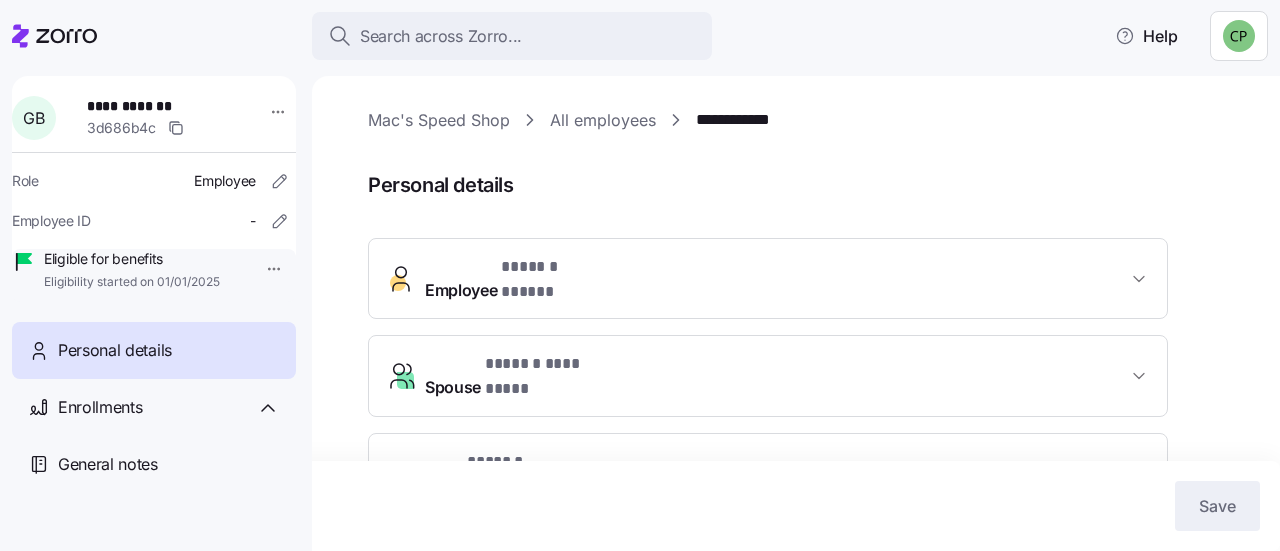 click on "Spouse * ****** ******** *" at bounding box center [548, 364] 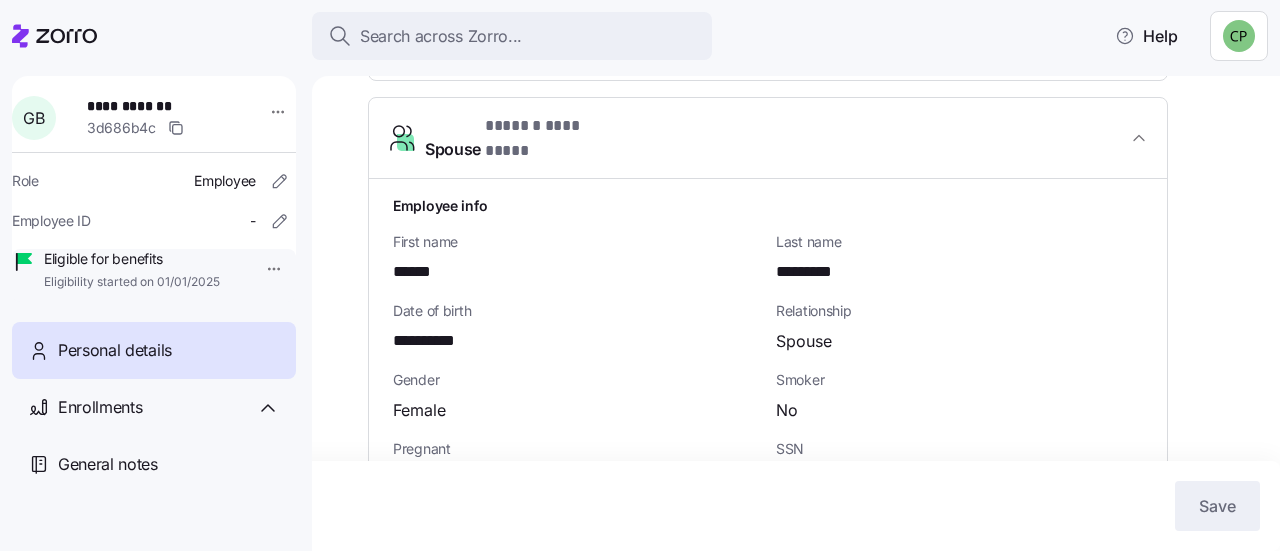 scroll, scrollTop: 239, scrollLeft: 0, axis: vertical 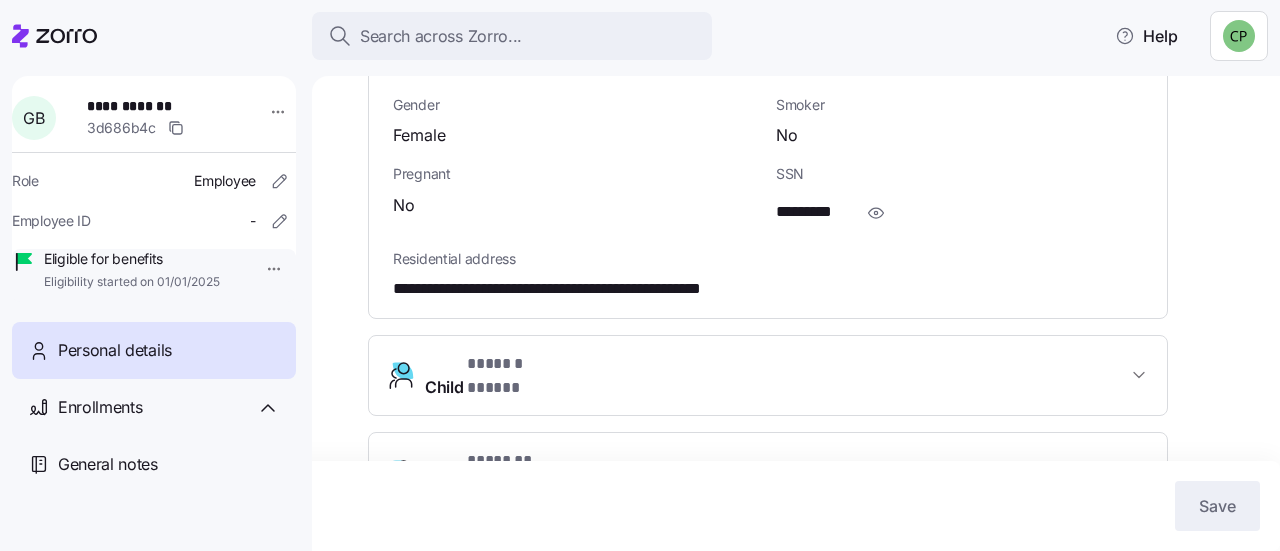 click on "Child * ****** ***** *" at bounding box center (768, 376) 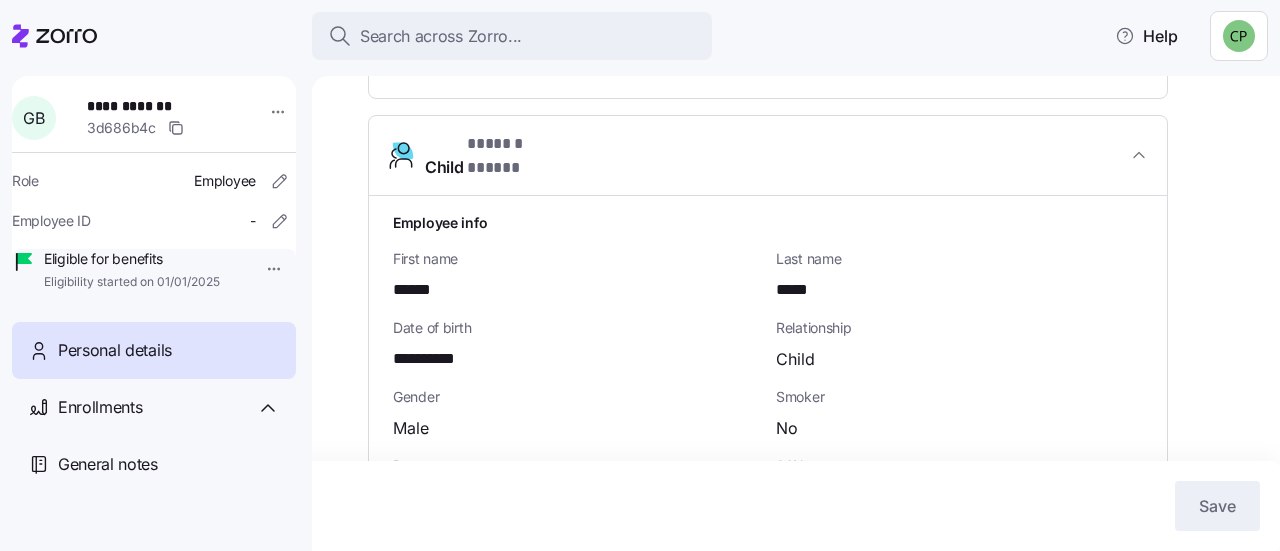 scroll, scrollTop: 738, scrollLeft: 0, axis: vertical 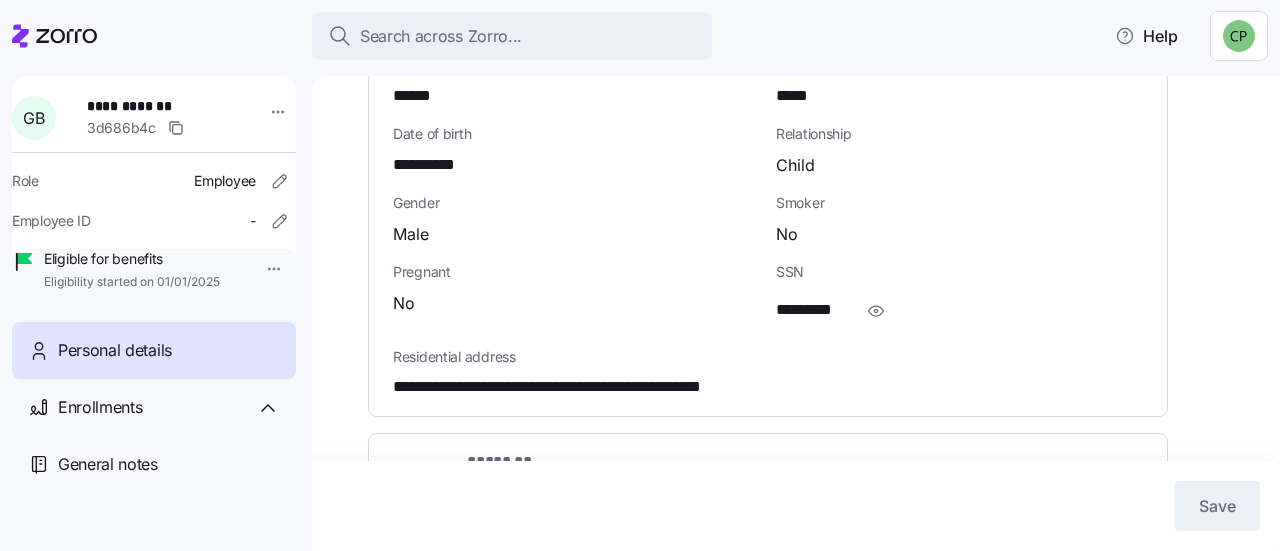 click on "Child * *******   ***** *" at bounding box center [776, 474] 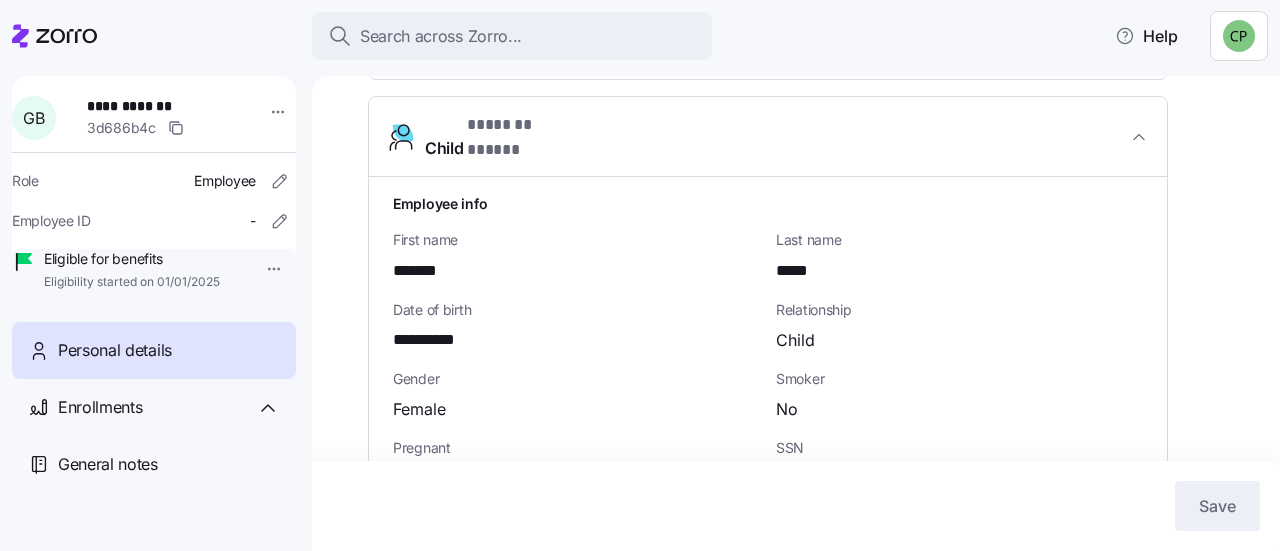 scroll, scrollTop: 1298, scrollLeft: 0, axis: vertical 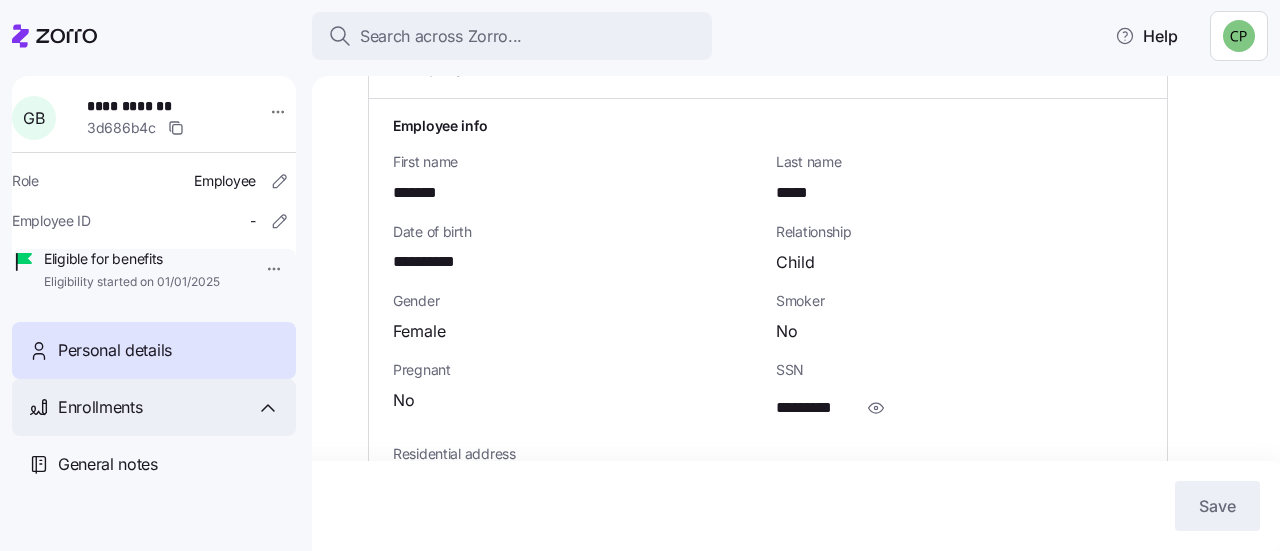 click on "Enrollments" at bounding box center (100, 407) 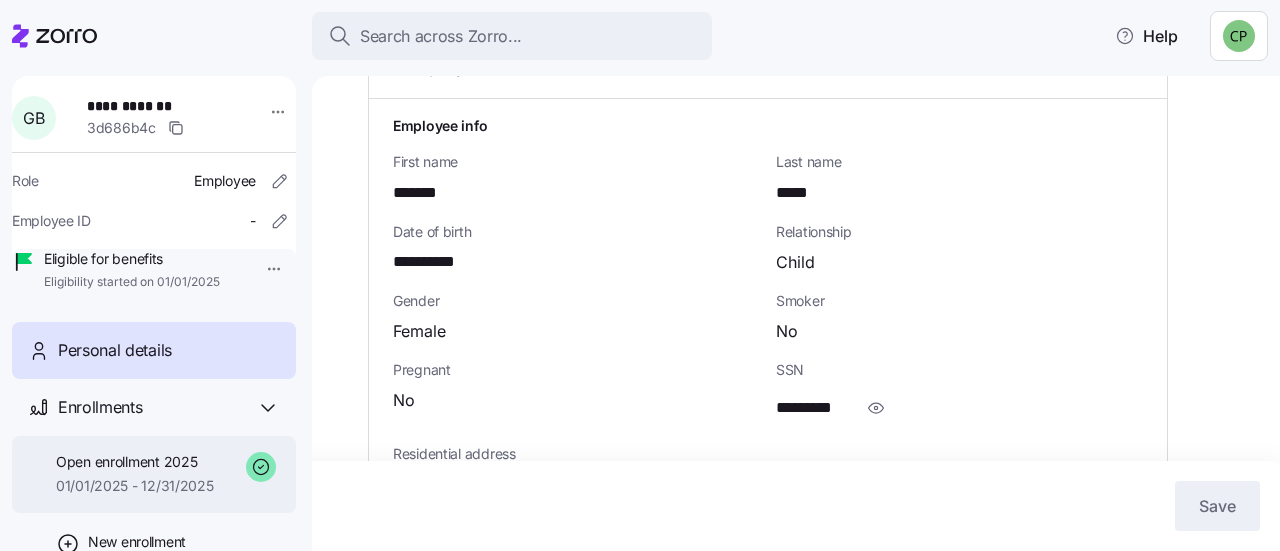 click on "Open enrollment 2025" at bounding box center [135, 462] 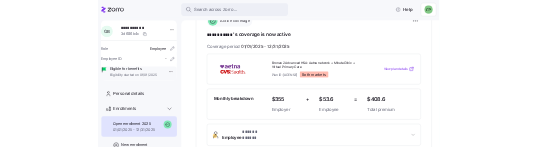 scroll, scrollTop: 350, scrollLeft: 0, axis: vertical 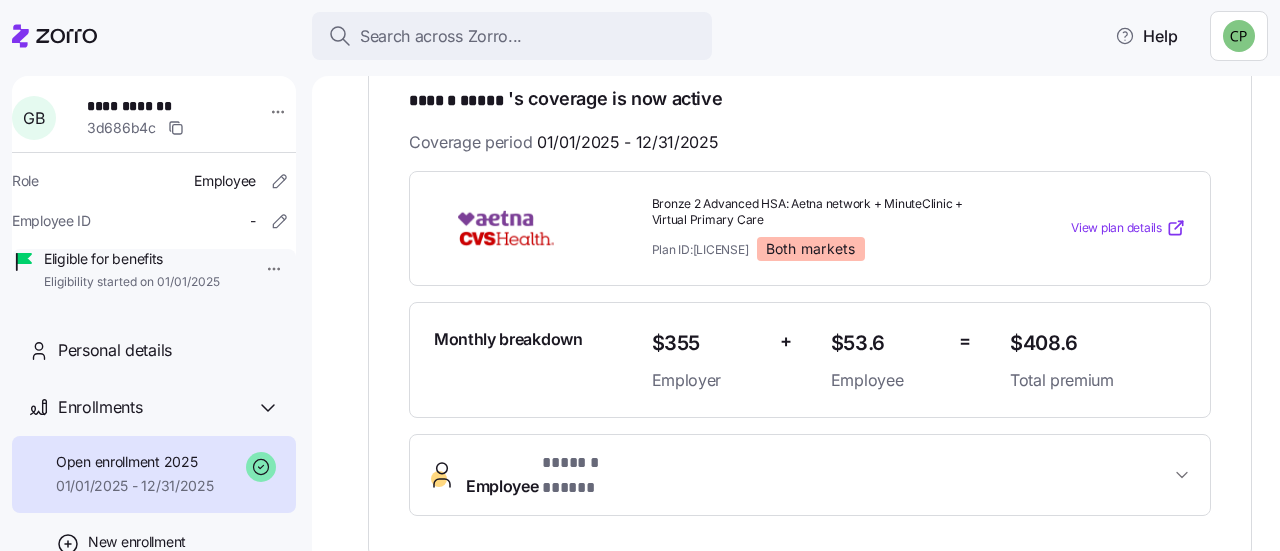 click on "Search across Zorro... Help" at bounding box center [640, 36] 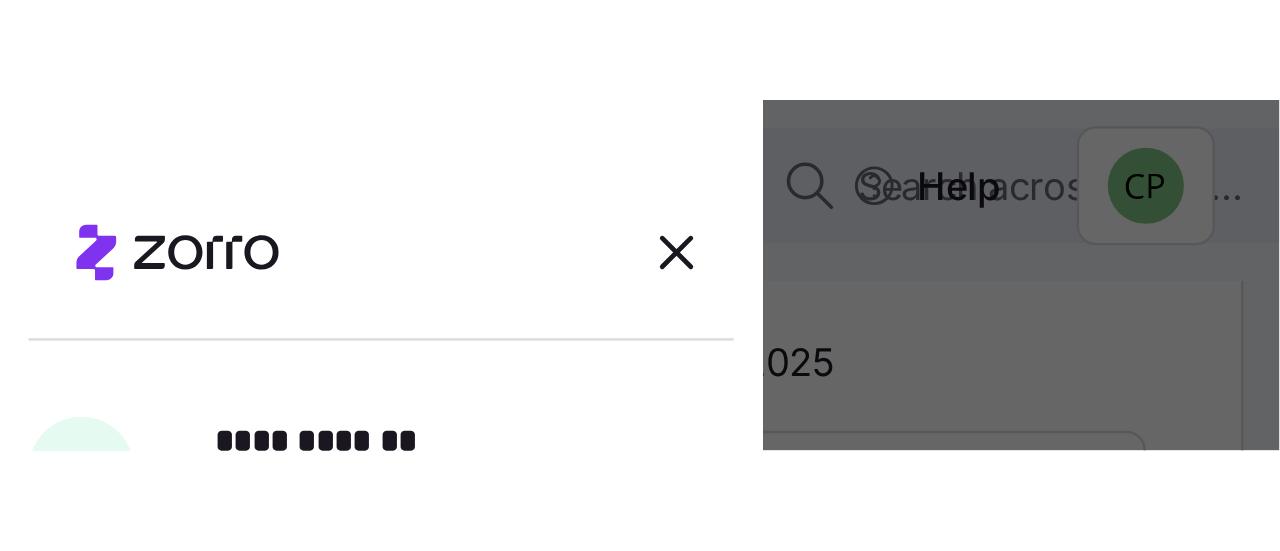 scroll, scrollTop: 170, scrollLeft: 0, axis: vertical 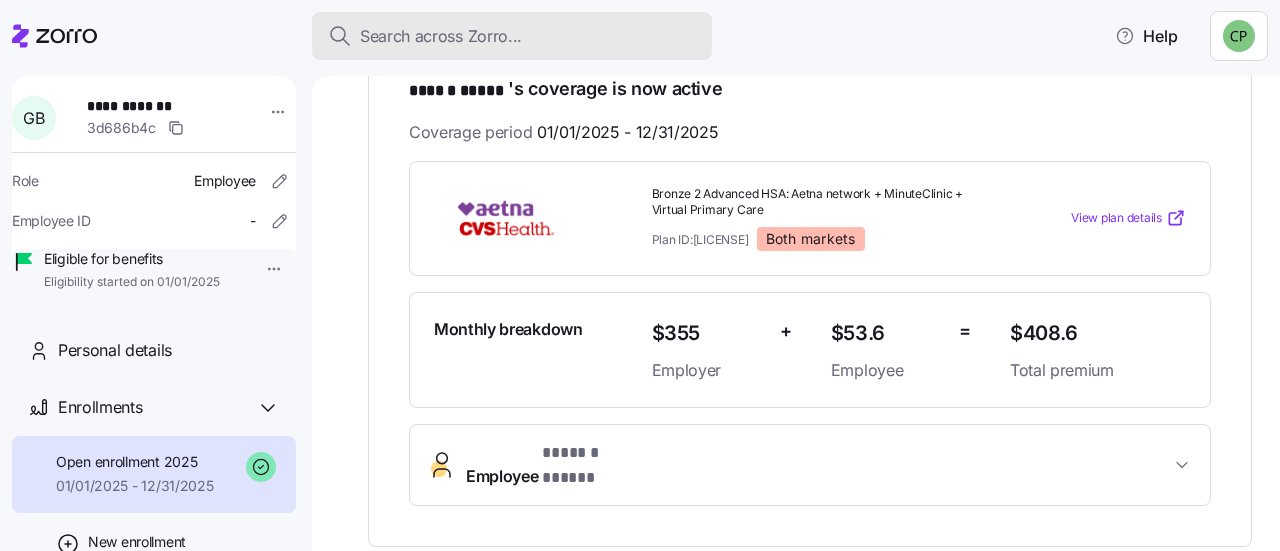 click on "Search across Zorro..." at bounding box center (441, 36) 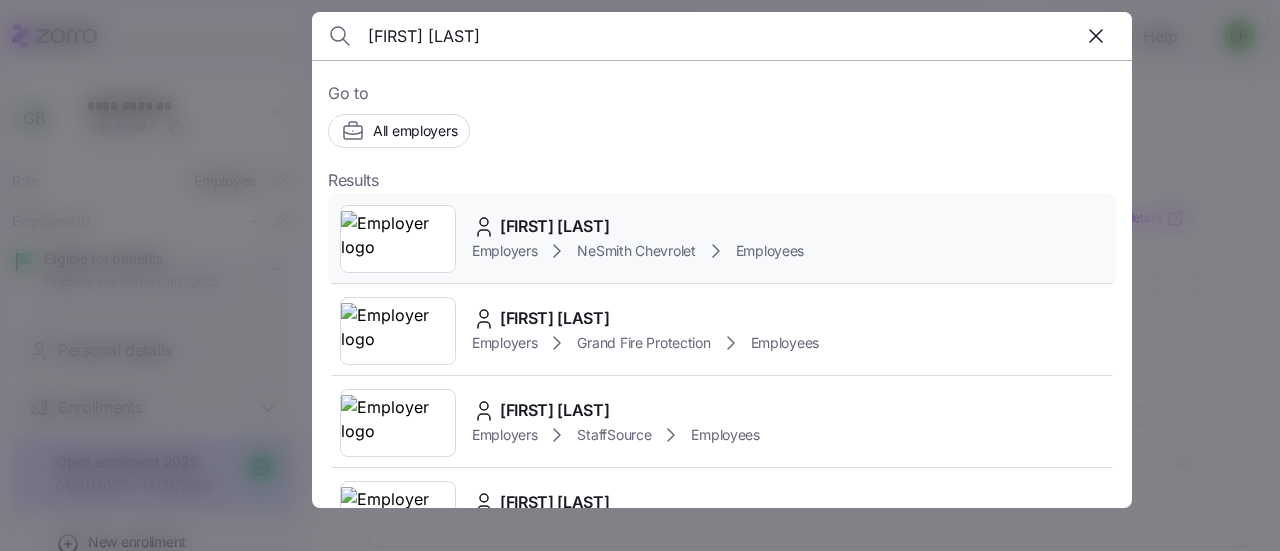 type on "[FIRST] [LAST]" 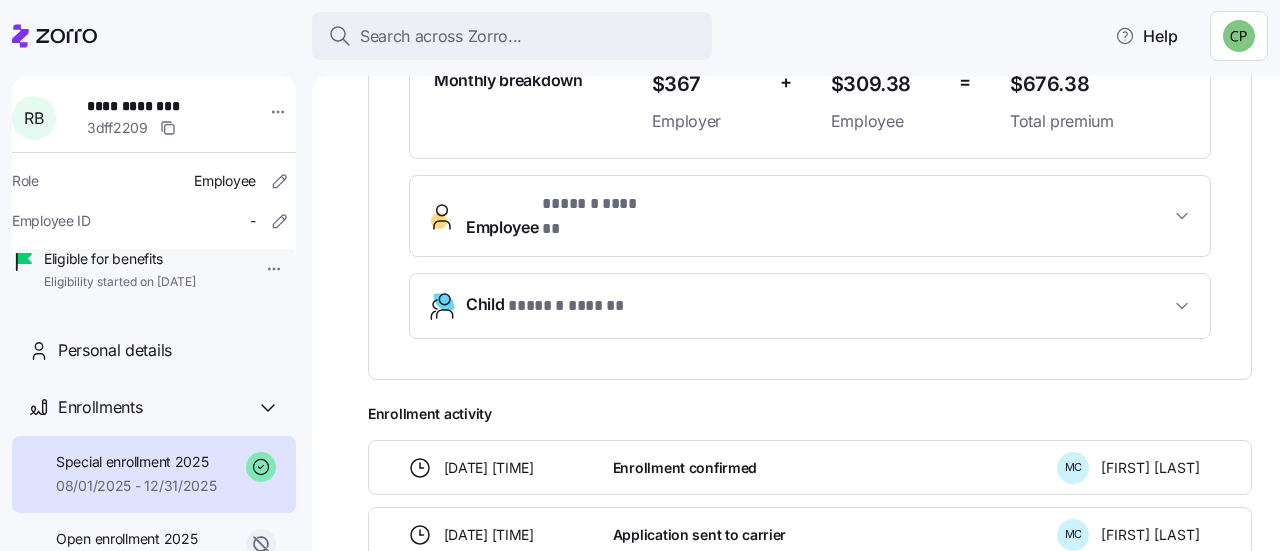 scroll, scrollTop: 598, scrollLeft: 0, axis: vertical 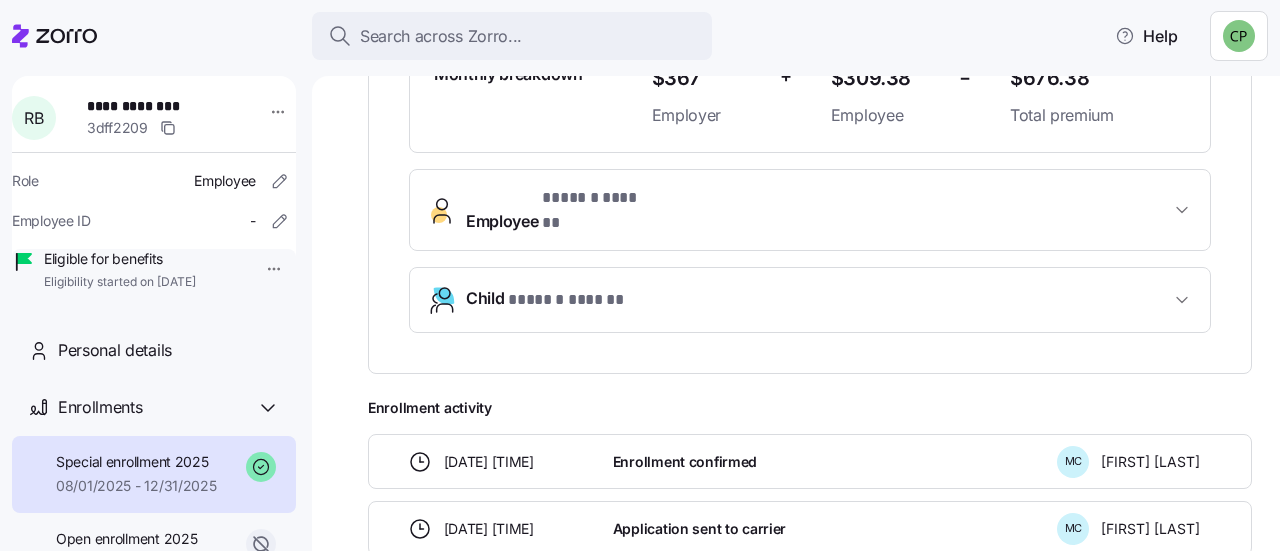 click on "Child * ****** ****** *" at bounding box center (818, 299) 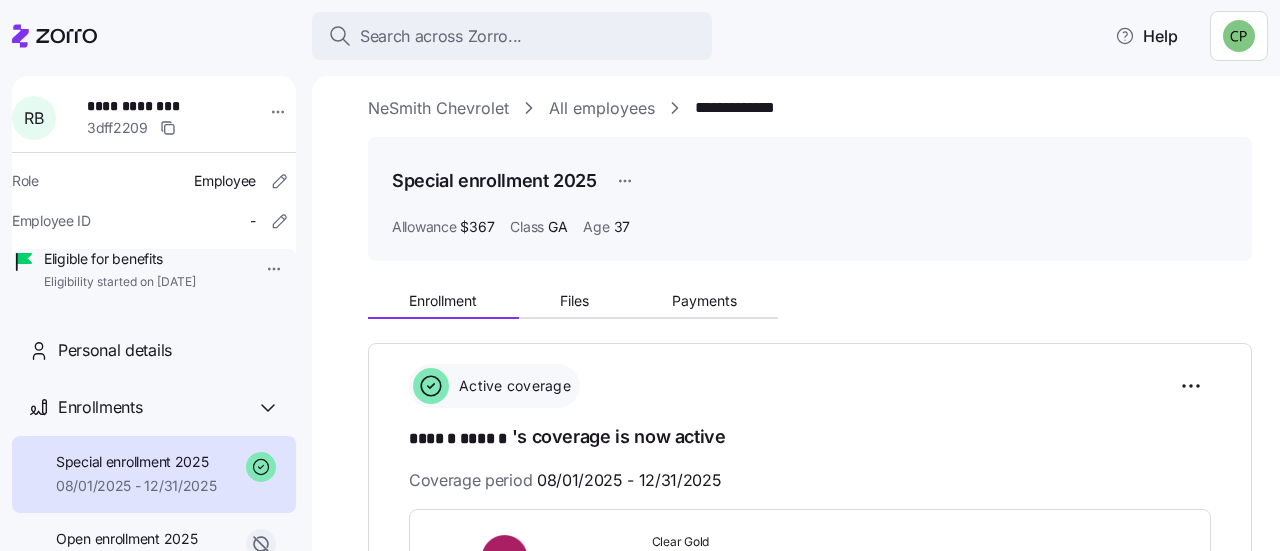 scroll, scrollTop: 0, scrollLeft: 0, axis: both 